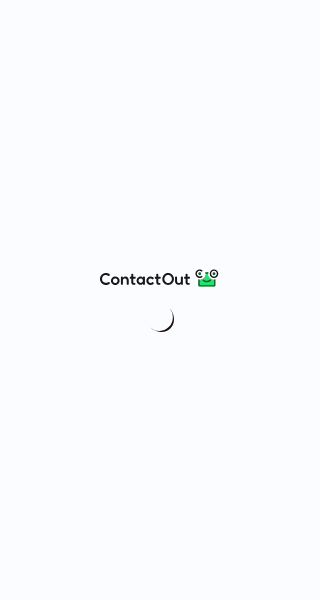 scroll, scrollTop: 0, scrollLeft: 0, axis: both 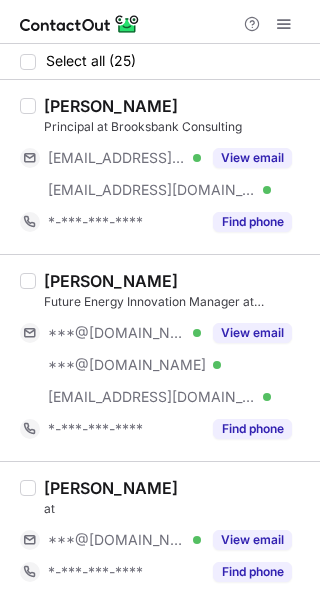 click at bounding box center [160, 22] 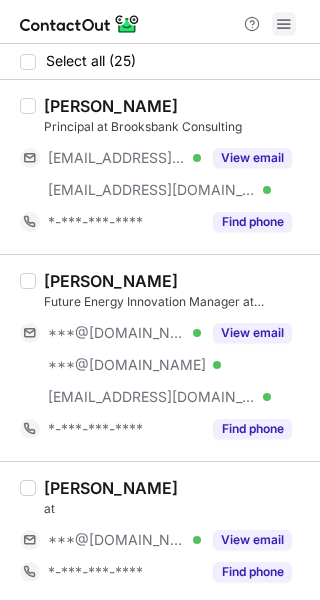 click at bounding box center (284, 24) 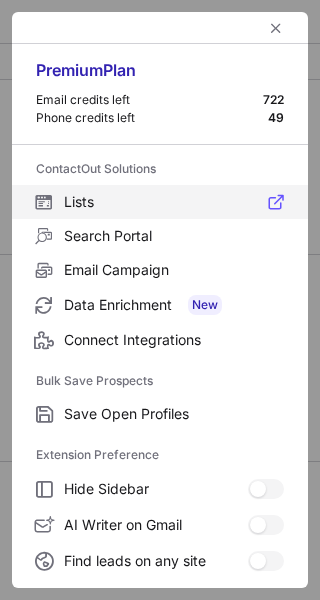 click on "Lists" at bounding box center (174, 202) 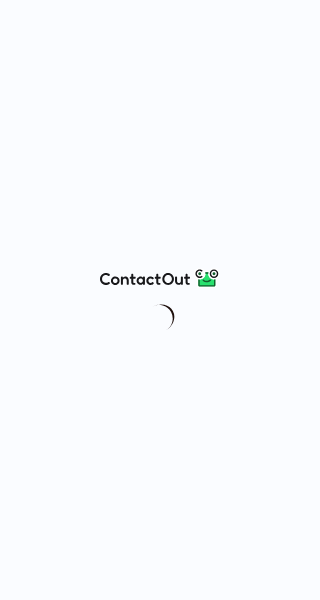 scroll, scrollTop: 0, scrollLeft: 0, axis: both 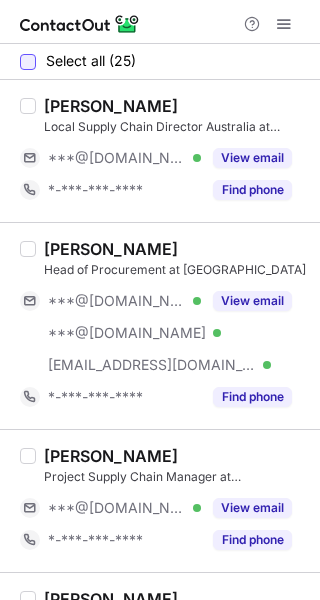 click at bounding box center (28, 62) 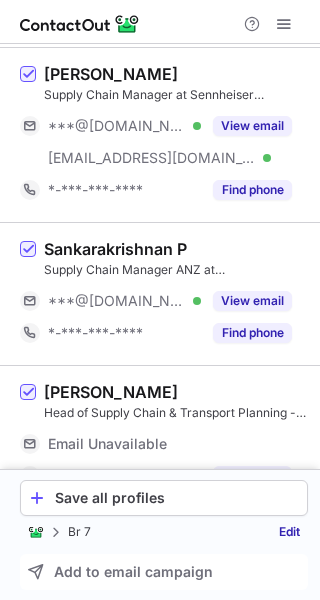 scroll, scrollTop: 900, scrollLeft: 0, axis: vertical 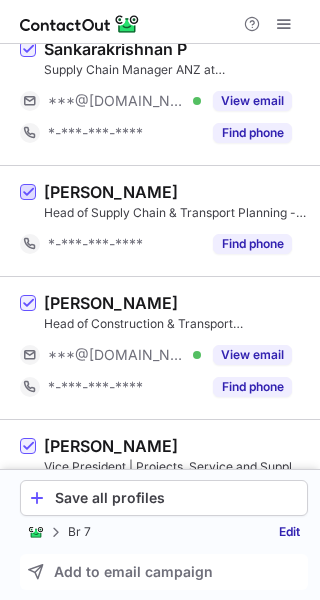 click at bounding box center [28, 193] 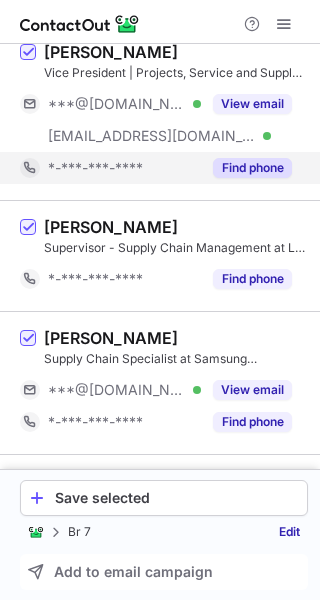 scroll, scrollTop: 1300, scrollLeft: 0, axis: vertical 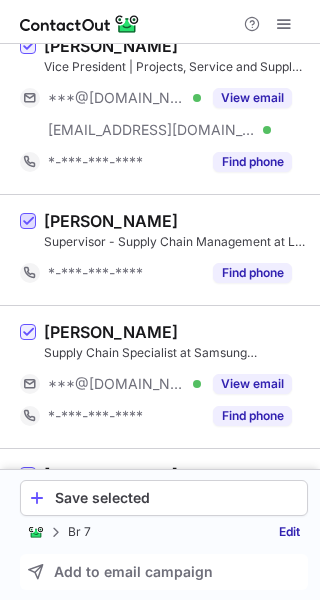 click at bounding box center (28, 222) 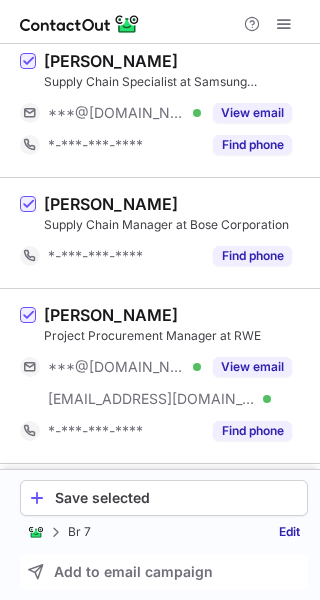scroll, scrollTop: 1600, scrollLeft: 0, axis: vertical 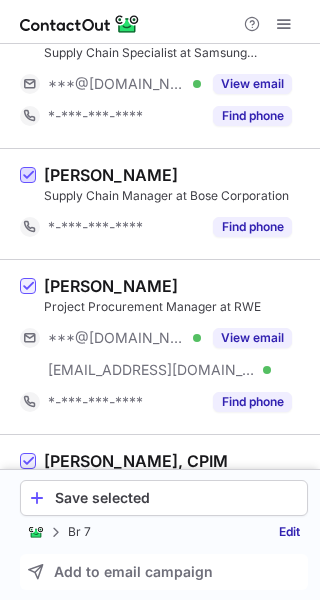 click at bounding box center (28, 176) 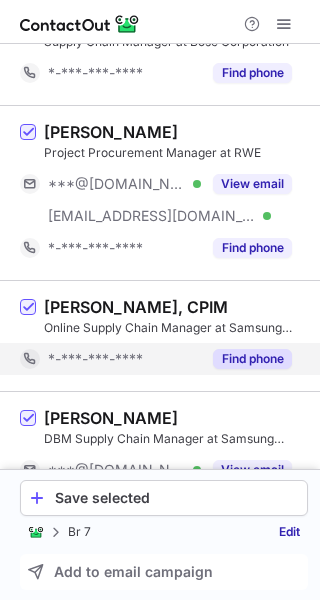 scroll, scrollTop: 1800, scrollLeft: 0, axis: vertical 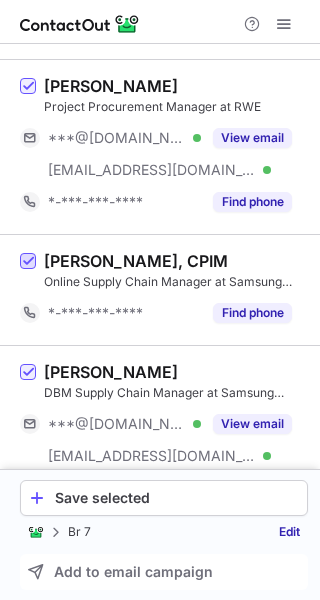 click at bounding box center [28, 262] 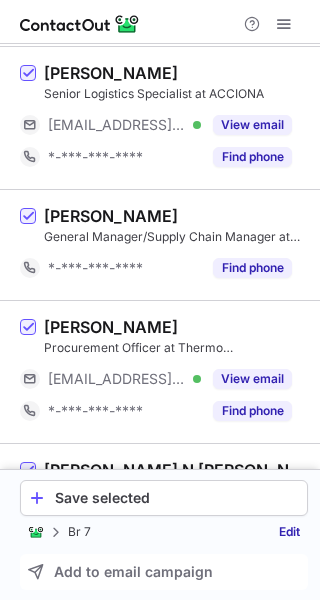scroll, scrollTop: 2300, scrollLeft: 0, axis: vertical 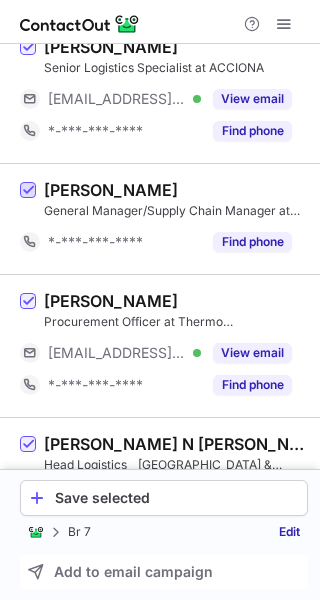 click at bounding box center (28, 191) 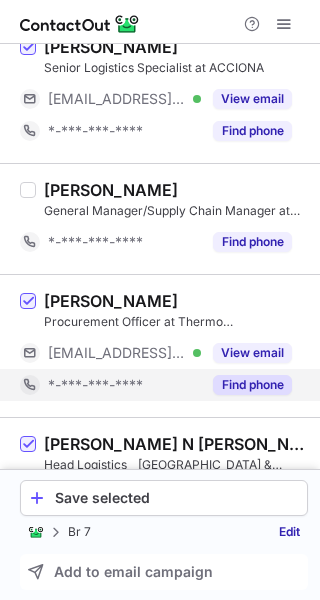 scroll, scrollTop: 2400, scrollLeft: 0, axis: vertical 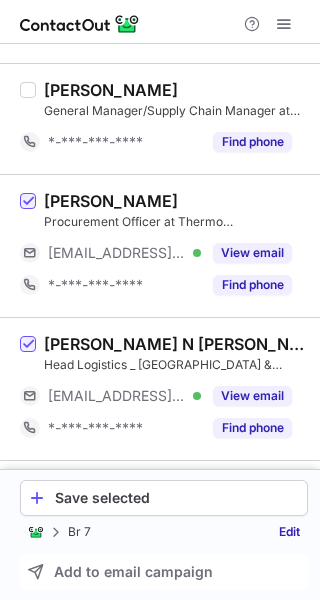 click on "Yan Zhuang Procurement Officer at Thermo Fisher Scientific ***@thermofisher.com Verified View email *-***-***-**** Find phone" at bounding box center (160, 245) 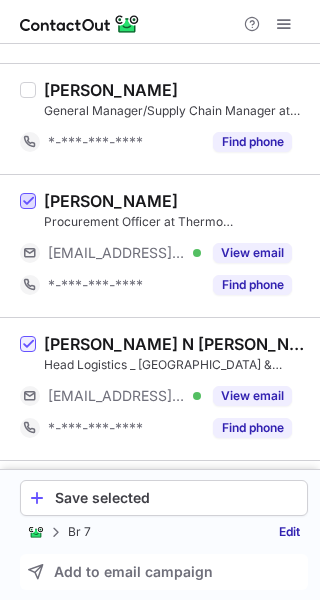 click at bounding box center [28, 202] 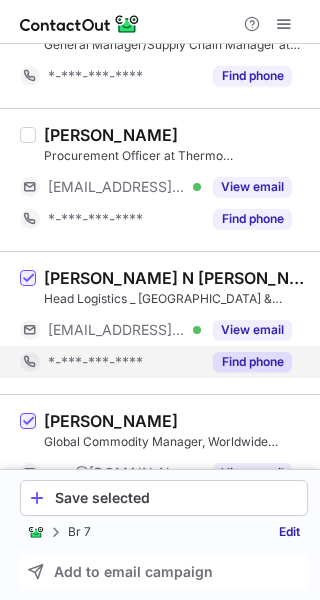 scroll, scrollTop: 2500, scrollLeft: 0, axis: vertical 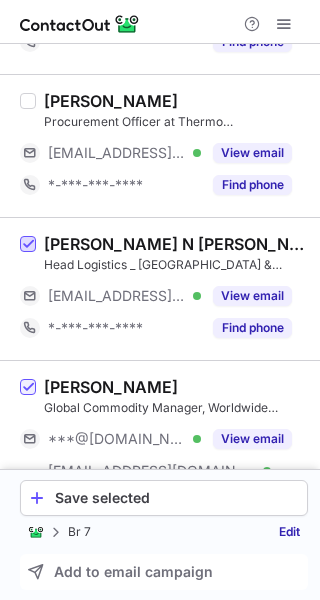 click at bounding box center [28, 245] 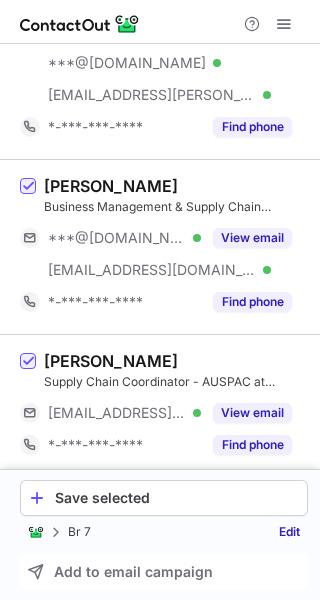 scroll, scrollTop: 3441, scrollLeft: 0, axis: vertical 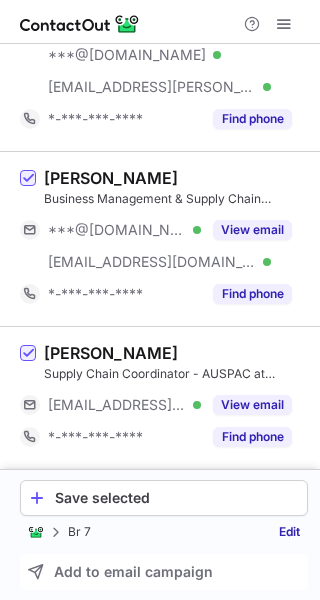 click on "Kenneth Cuecha Supply Chain Coordinator - AUSPAC at Aggreko ***@aggreko.com Verified View email *-***-***-**** Find phone" at bounding box center (172, 398) 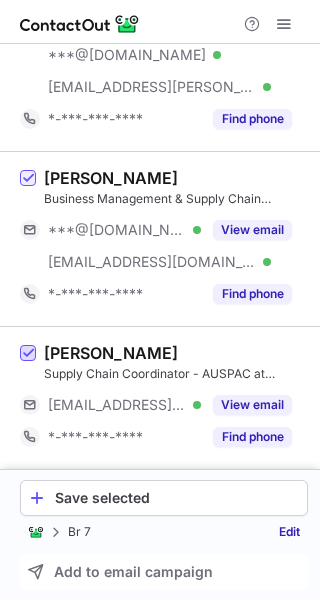 click at bounding box center (28, 354) 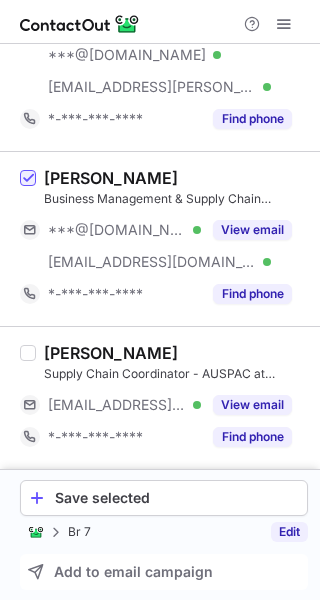 click on "Edit" at bounding box center [289, 532] 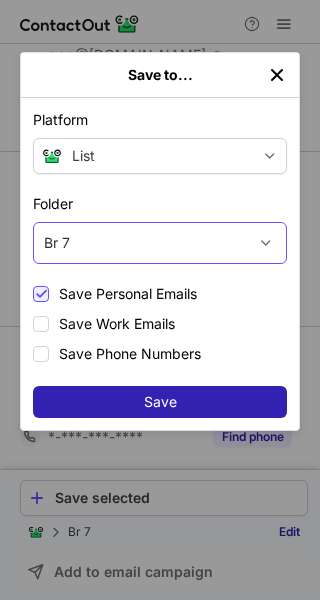 click on "Br 7" at bounding box center [140, 243] 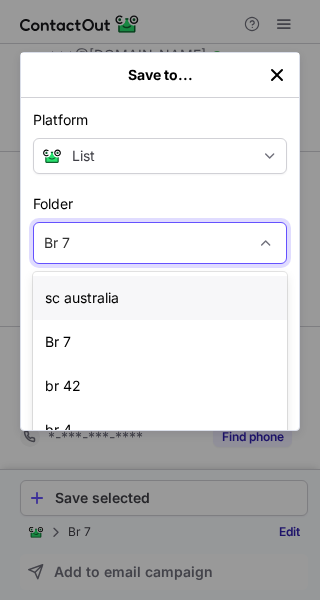 click on "sc australia" at bounding box center [160, 298] 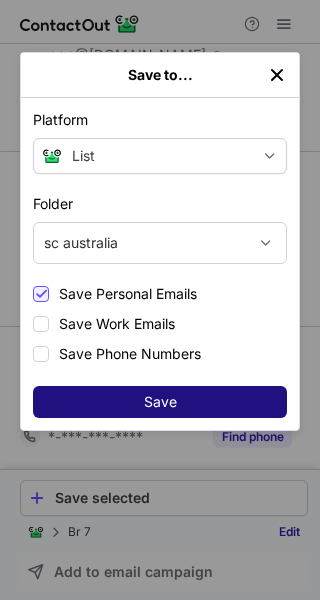 click on "Save" at bounding box center (160, 402) 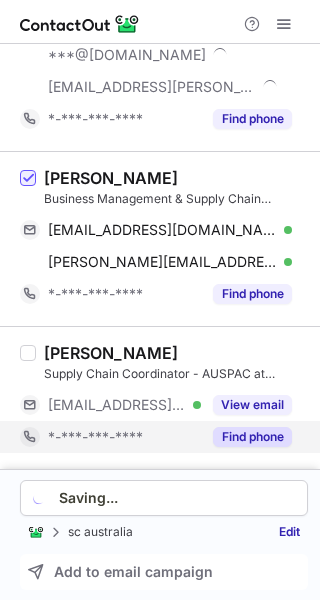 scroll, scrollTop: 3409, scrollLeft: 0, axis: vertical 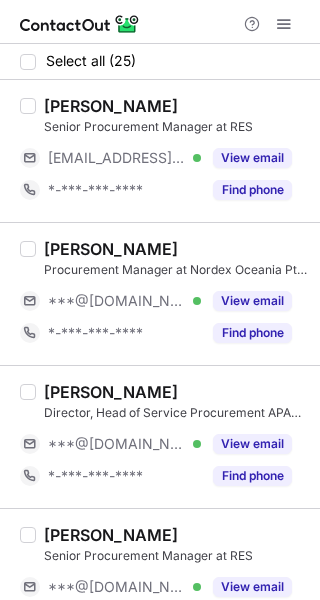 click at bounding box center (28, 62) 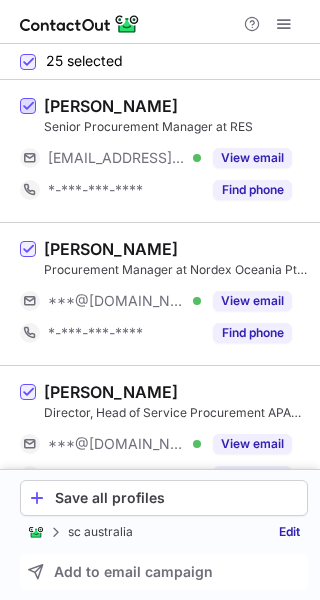 click at bounding box center (28, 107) 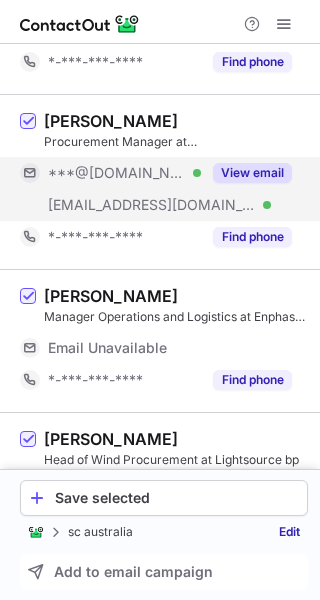 scroll, scrollTop: 800, scrollLeft: 0, axis: vertical 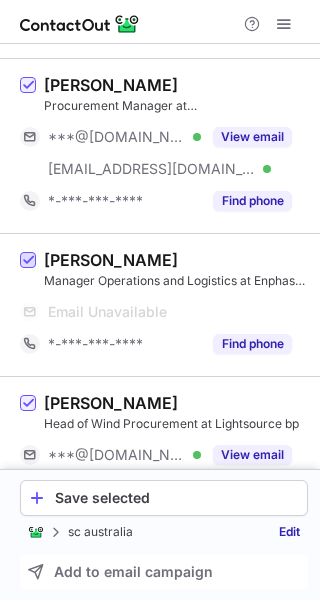 click at bounding box center [28, 261] 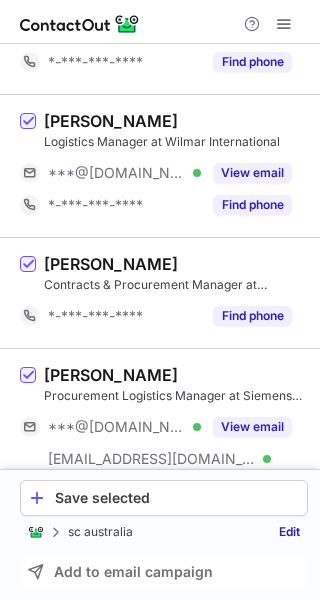scroll, scrollTop: 1500, scrollLeft: 0, axis: vertical 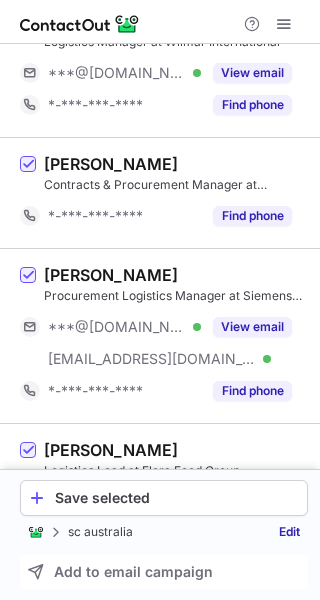 click on "Jacelyn S. Contracts & Procurement Manager at Fortescue Hydrogen Systems *-***-***-**** Find phone" at bounding box center [160, 192] 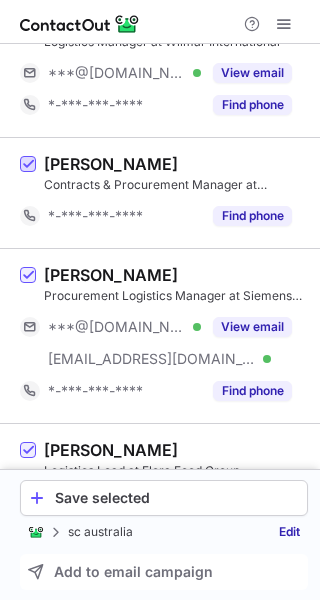 click at bounding box center [28, 165] 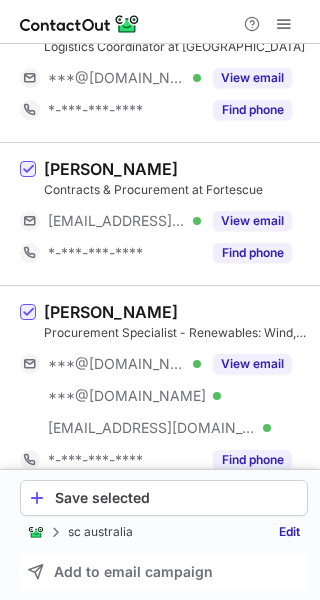 scroll, scrollTop: 2100, scrollLeft: 0, axis: vertical 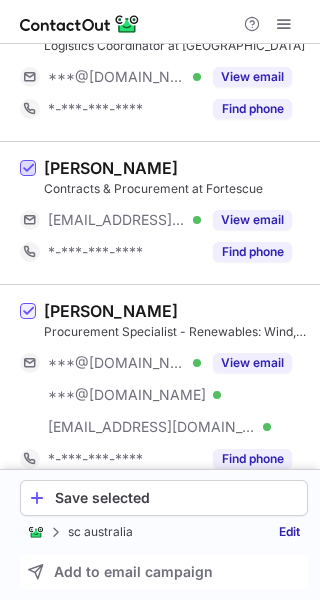 click at bounding box center [28, 169] 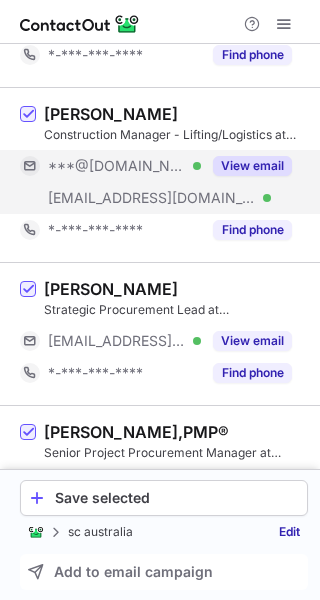 scroll, scrollTop: 2900, scrollLeft: 0, axis: vertical 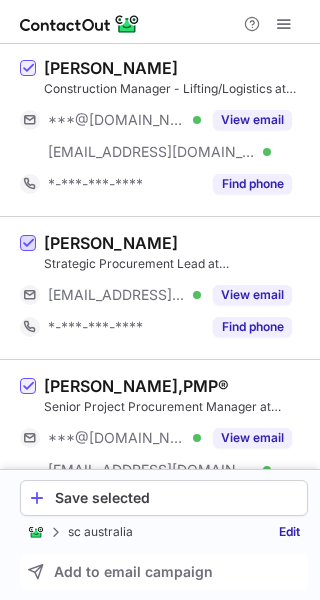 click at bounding box center [28, 244] 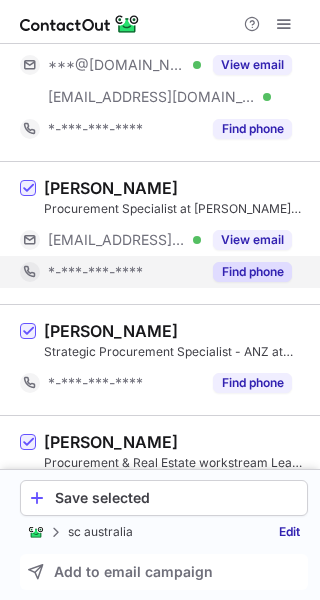 scroll, scrollTop: 3500, scrollLeft: 0, axis: vertical 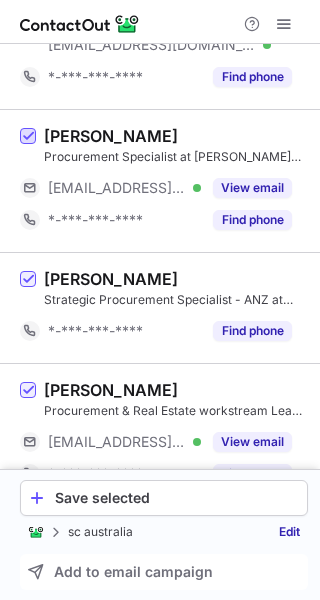 click at bounding box center [28, 137] 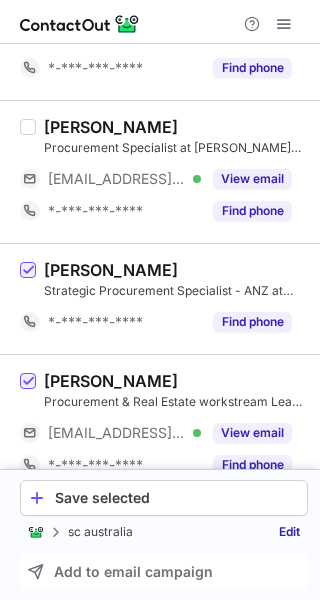 scroll, scrollTop: 3537, scrollLeft: 0, axis: vertical 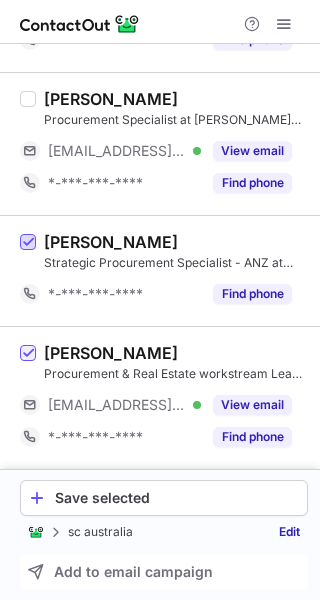 click at bounding box center (28, 243) 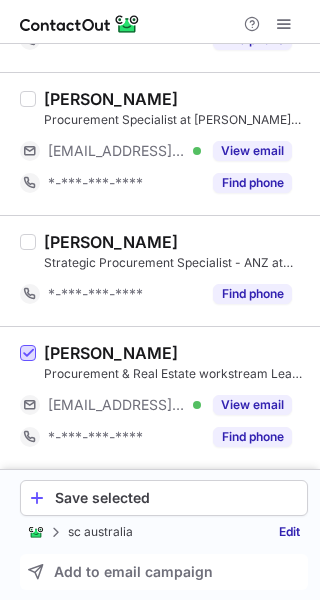 click at bounding box center [28, 354] 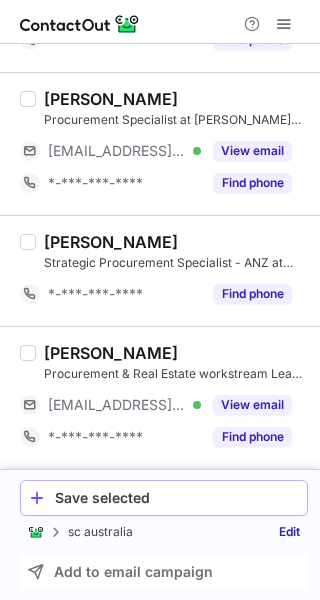 click on "Save selected" 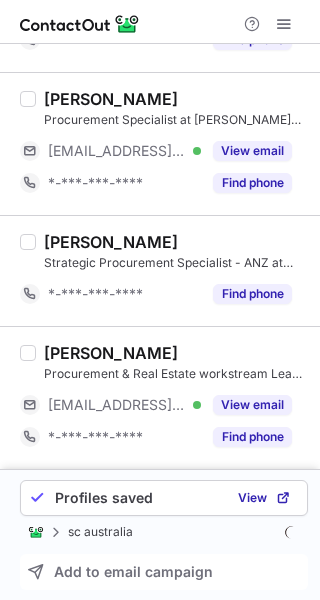 scroll, scrollTop: 3377, scrollLeft: 0, axis: vertical 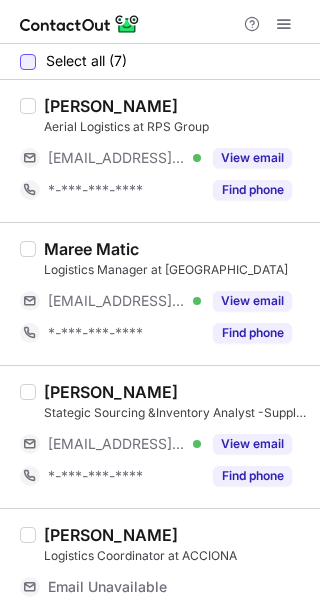 click at bounding box center (28, 62) 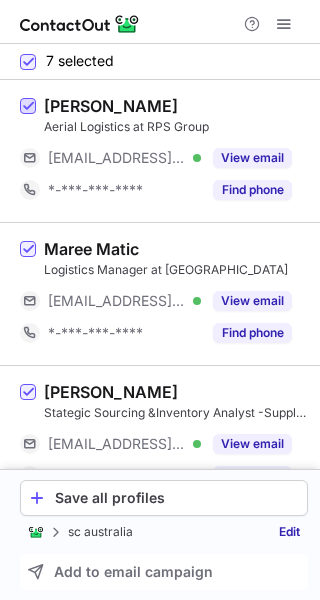 click at bounding box center (28, 107) 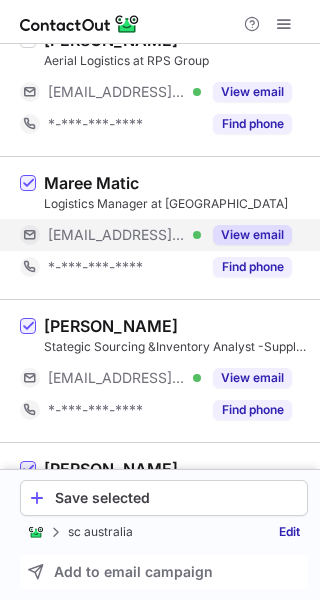 scroll, scrollTop: 100, scrollLeft: 0, axis: vertical 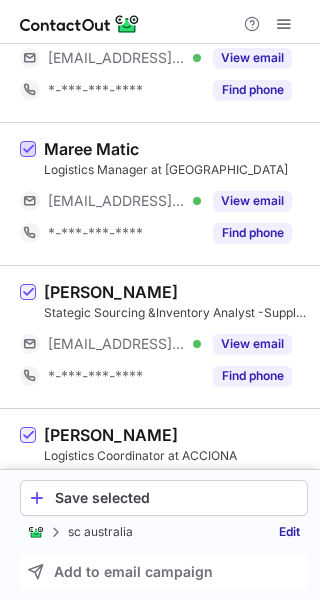click at bounding box center [28, 150] 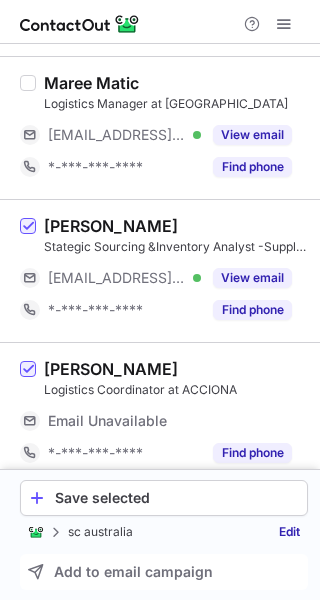 scroll, scrollTop: 200, scrollLeft: 0, axis: vertical 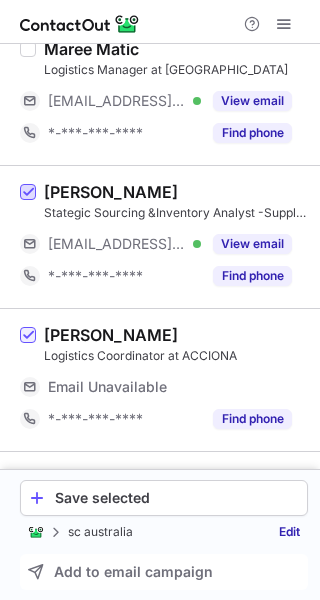 click at bounding box center (28, 193) 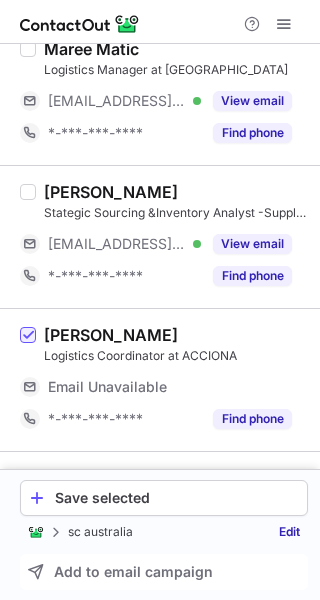 scroll, scrollTop: 300, scrollLeft: 0, axis: vertical 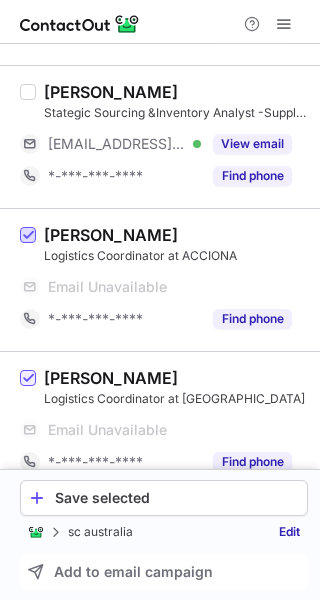 click at bounding box center [28, 236] 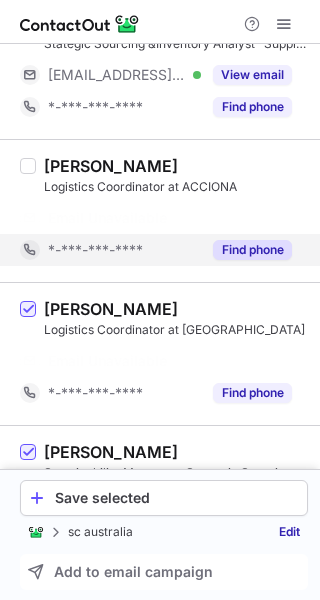 scroll, scrollTop: 400, scrollLeft: 0, axis: vertical 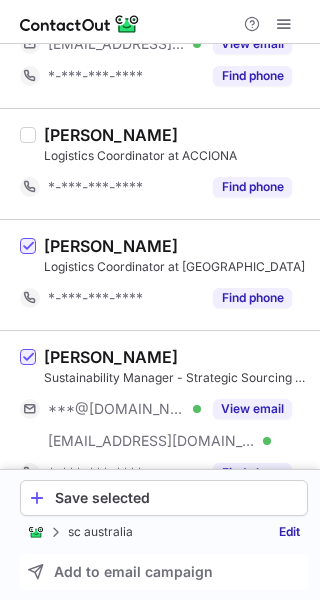 click on "[PERSON_NAME] Logistics Coordinator at Goldwind *-***-***-**** Find phone" at bounding box center (172, 275) 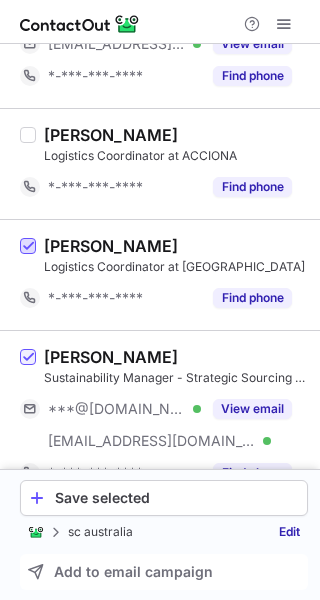 click at bounding box center (28, 247) 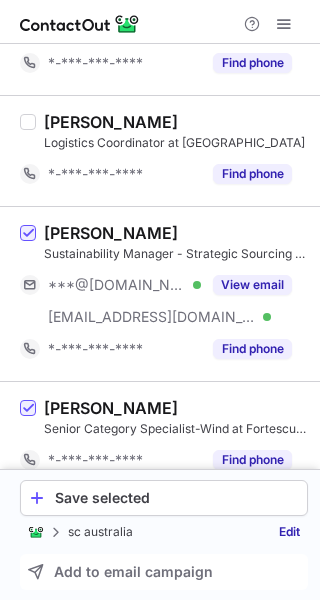 scroll, scrollTop: 547, scrollLeft: 0, axis: vertical 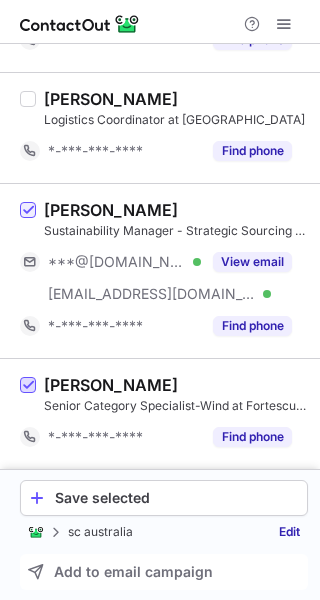 click at bounding box center (28, 386) 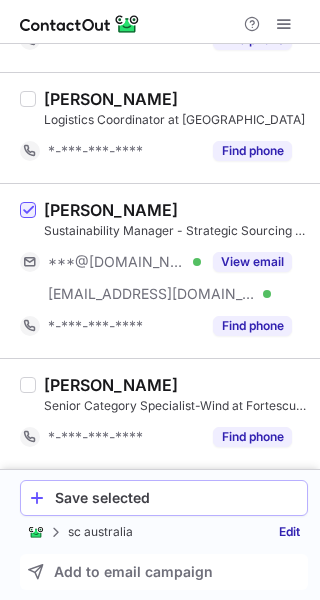 click on "Save selected" at bounding box center [177, 498] 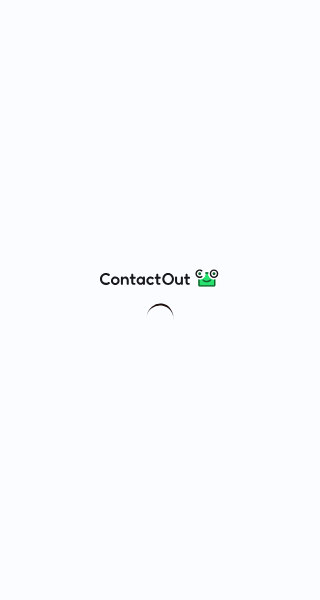 scroll, scrollTop: 0, scrollLeft: 0, axis: both 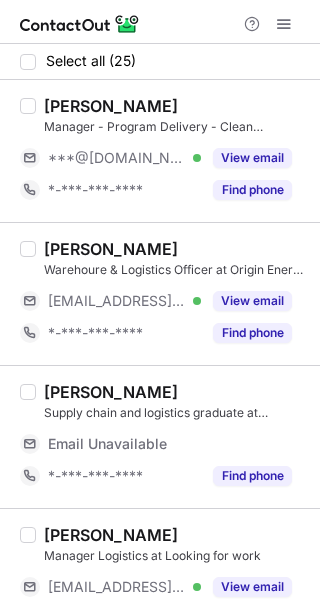 click at bounding box center [28, 62] 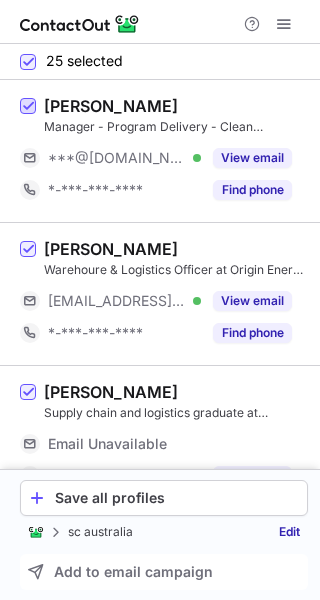 click at bounding box center (28, 107) 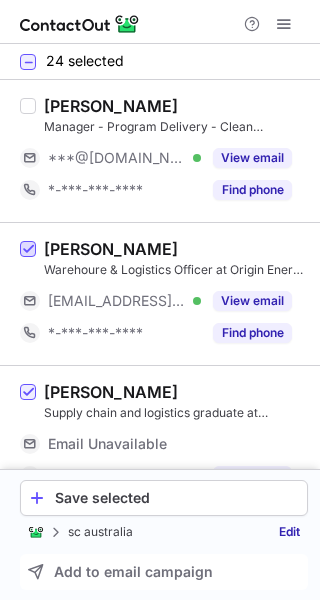 click at bounding box center (28, 250) 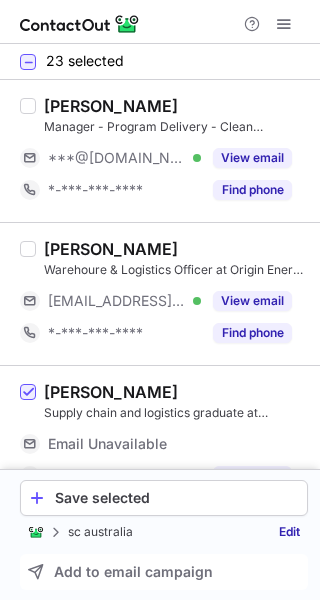 scroll, scrollTop: 100, scrollLeft: 0, axis: vertical 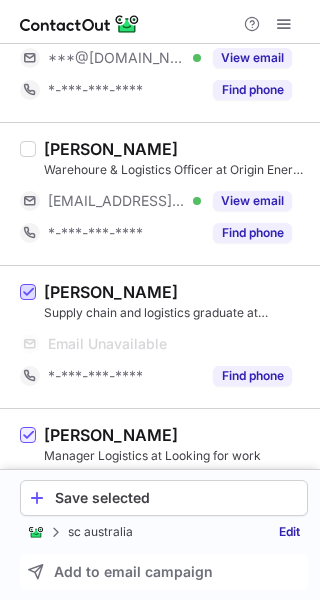click at bounding box center (28, 293) 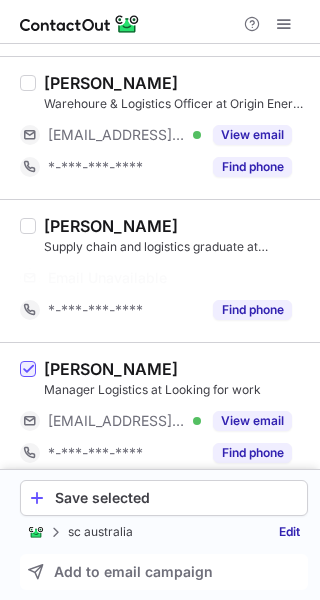 scroll, scrollTop: 200, scrollLeft: 0, axis: vertical 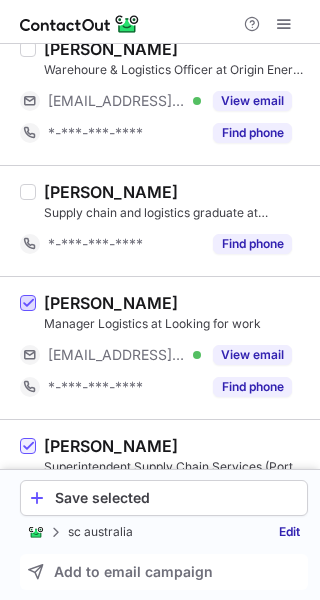 click at bounding box center (28, 304) 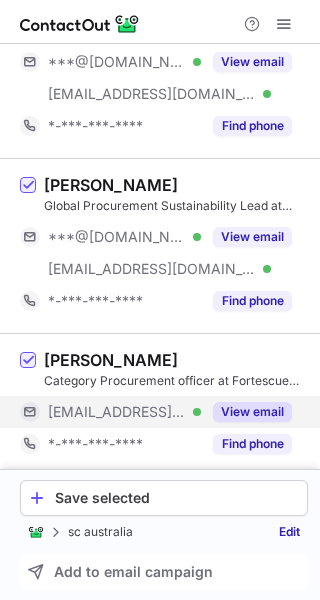 scroll, scrollTop: 700, scrollLeft: 0, axis: vertical 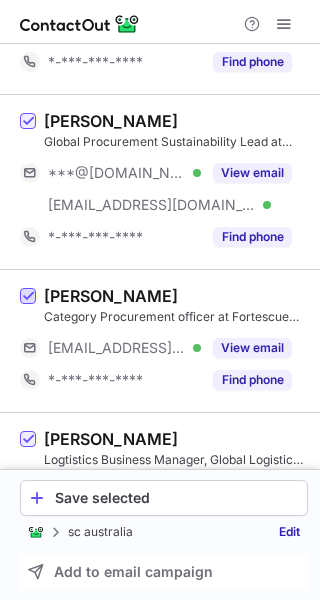 click at bounding box center [28, 297] 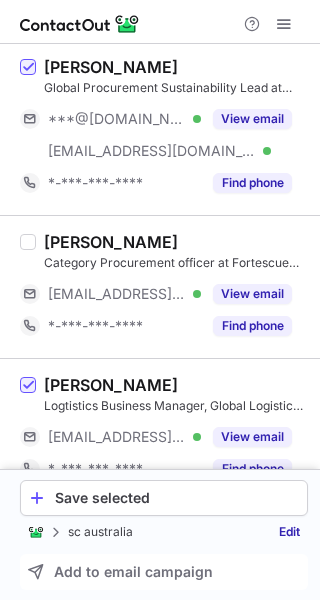 scroll, scrollTop: 800, scrollLeft: 0, axis: vertical 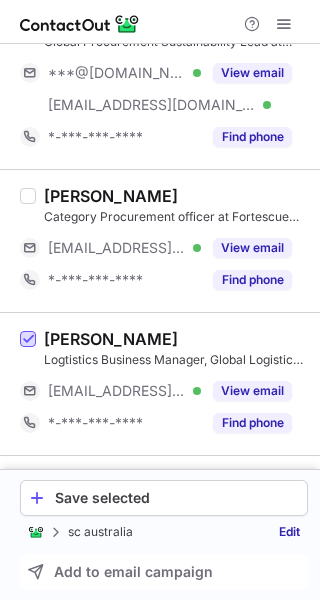 click at bounding box center [28, 340] 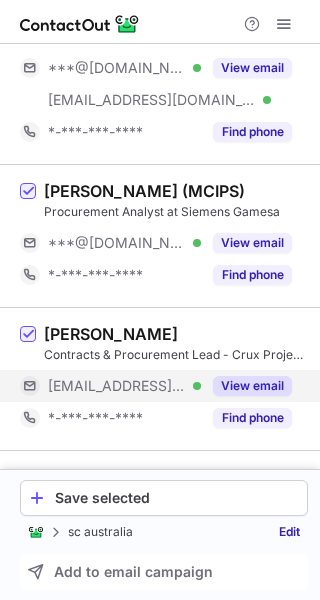 scroll, scrollTop: 1300, scrollLeft: 0, axis: vertical 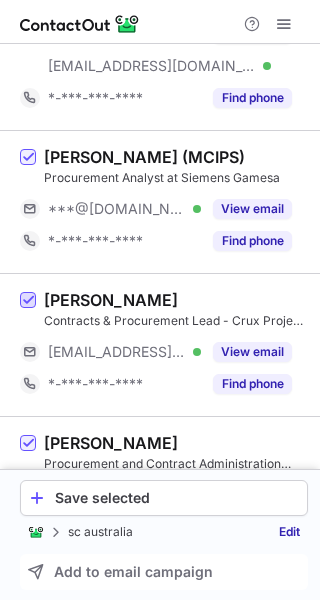 click at bounding box center [28, 301] 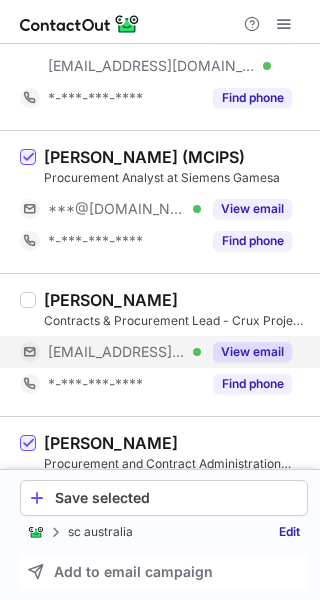 scroll, scrollTop: 1400, scrollLeft: 0, axis: vertical 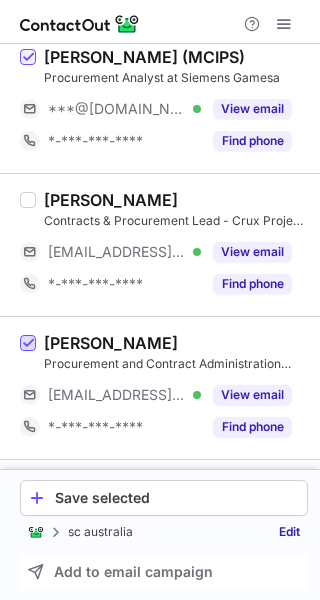 click at bounding box center (28, 344) 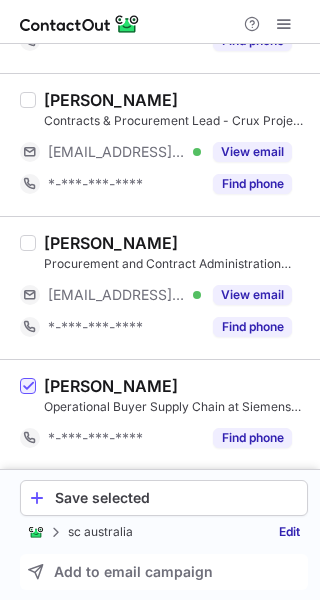 scroll, scrollTop: 1600, scrollLeft: 0, axis: vertical 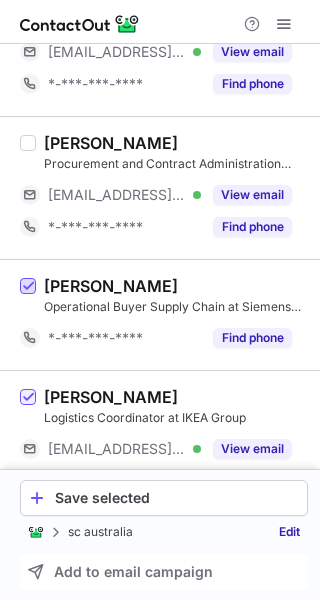 click at bounding box center [28, 287] 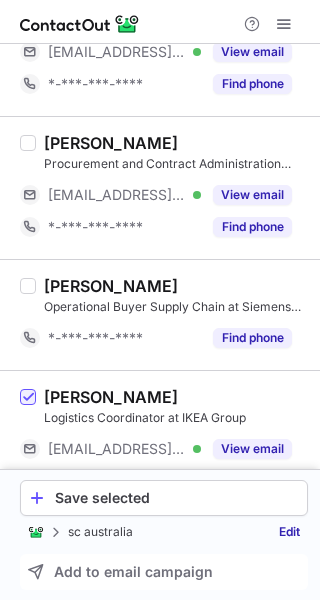 scroll, scrollTop: 1700, scrollLeft: 0, axis: vertical 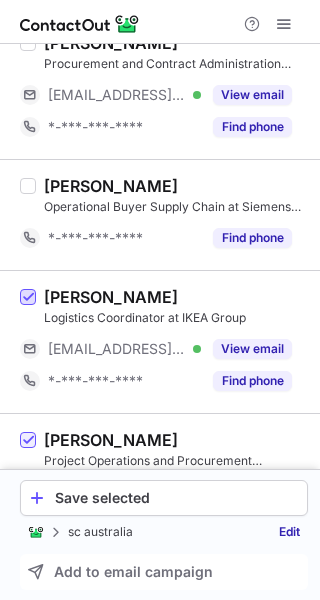 click at bounding box center (28, 298) 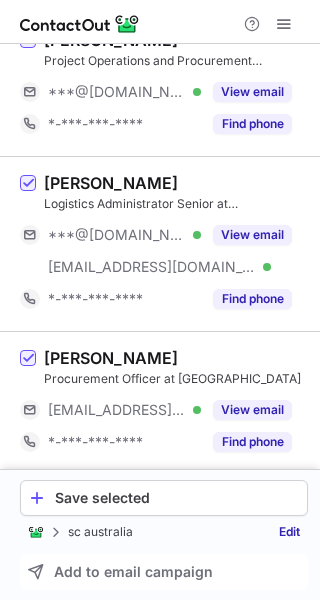 scroll, scrollTop: 2200, scrollLeft: 0, axis: vertical 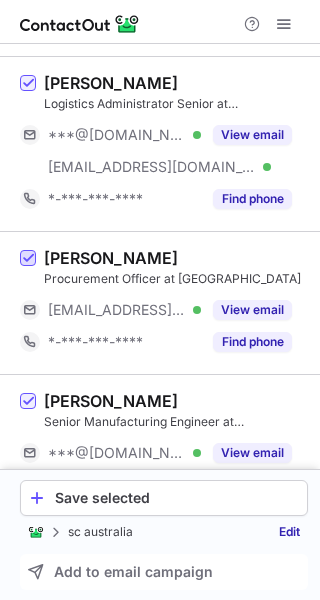 click at bounding box center (28, 259) 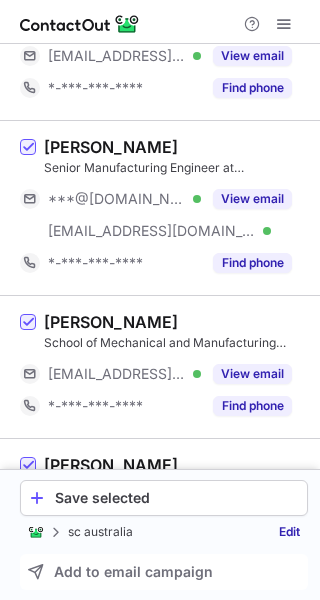 scroll, scrollTop: 2500, scrollLeft: 0, axis: vertical 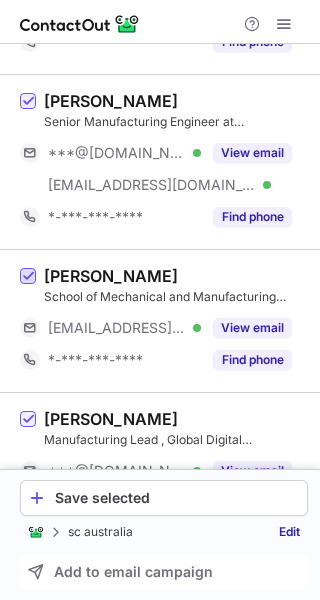click at bounding box center [28, 277] 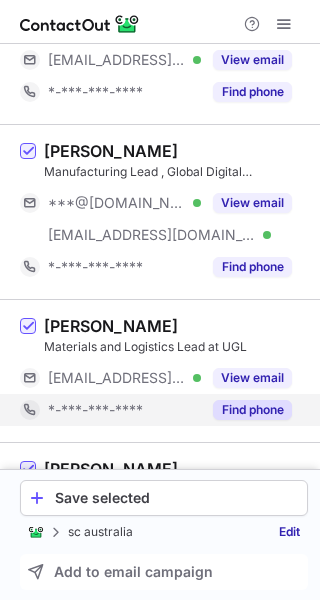 scroll, scrollTop: 2800, scrollLeft: 0, axis: vertical 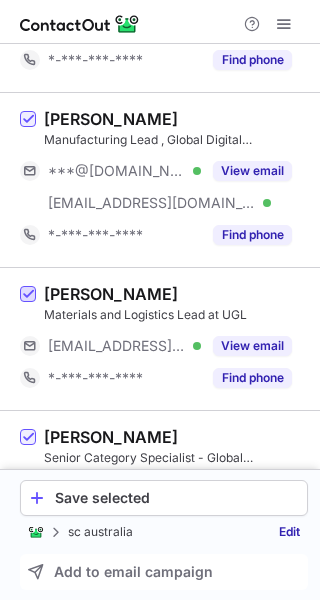 click at bounding box center [28, 295] 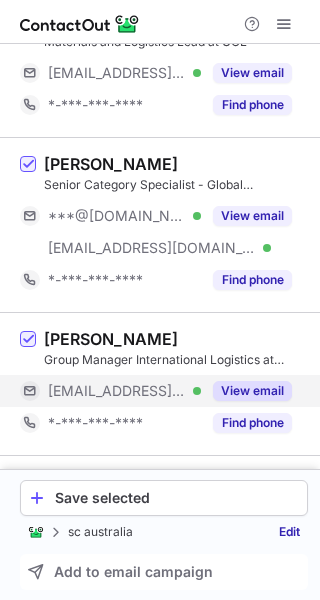 scroll, scrollTop: 3100, scrollLeft: 0, axis: vertical 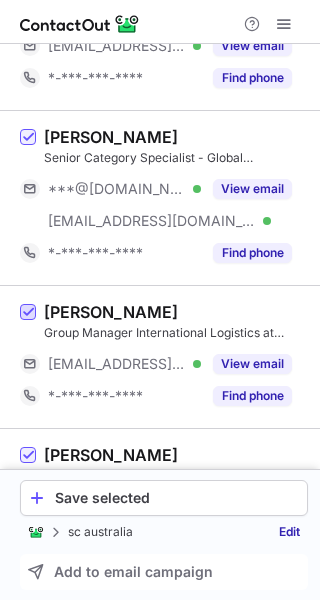 click at bounding box center (28, 313) 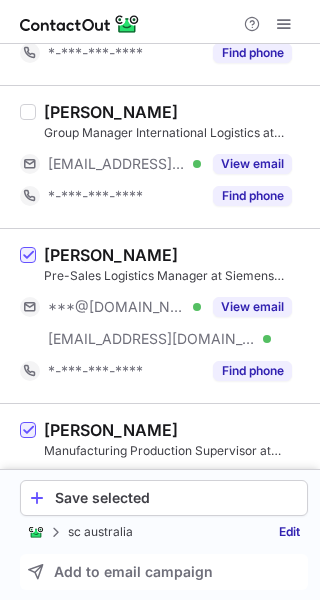 scroll, scrollTop: 3377, scrollLeft: 0, axis: vertical 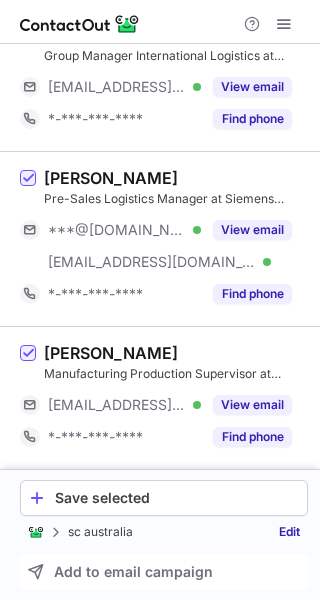 click on "[PERSON_NAME] Manufacturing Production Supervisor at Skyworks Solutions, Inc. [EMAIL_ADDRESS][DOMAIN_NAME] Verified View email *-***-***-**** Find phone" at bounding box center (172, 398) 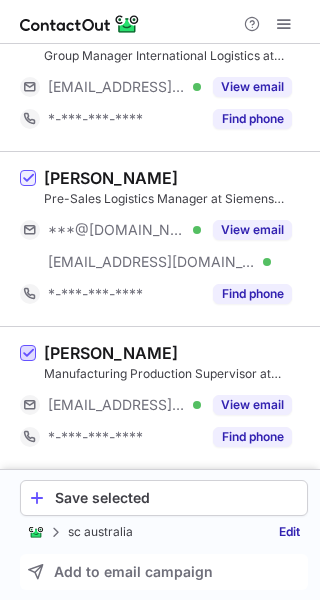 click at bounding box center [28, 354] 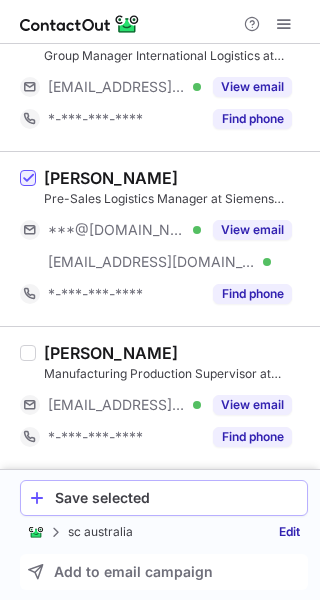 click on "Save selected" at bounding box center [164, 498] 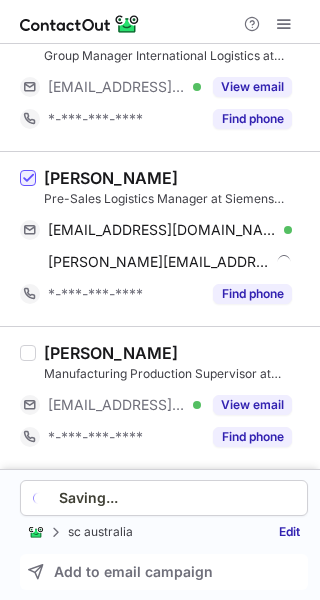 scroll, scrollTop: 3313, scrollLeft: 0, axis: vertical 